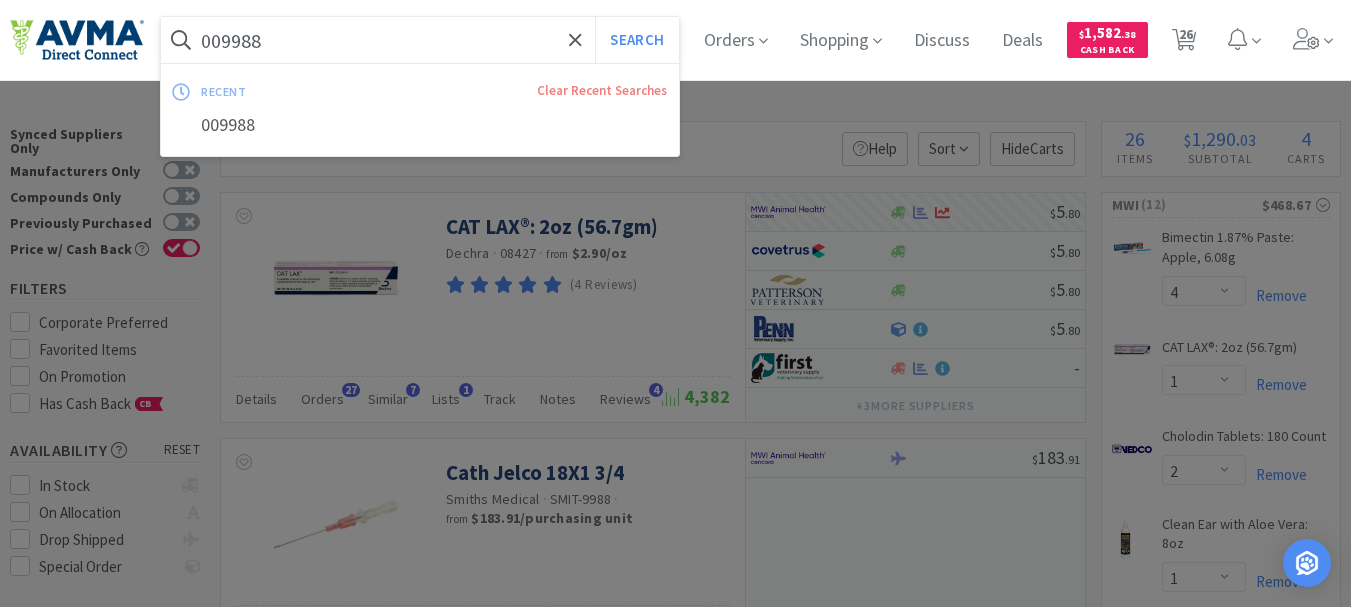 select on "4" 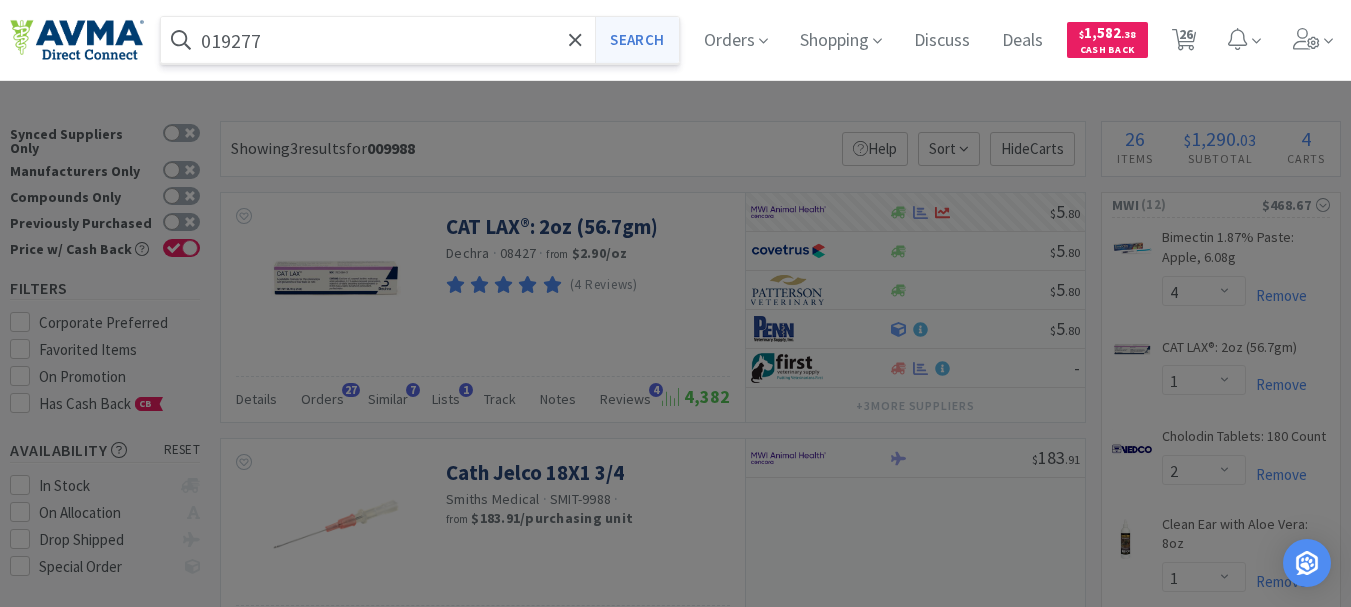click on "Search" at bounding box center [636, 40] 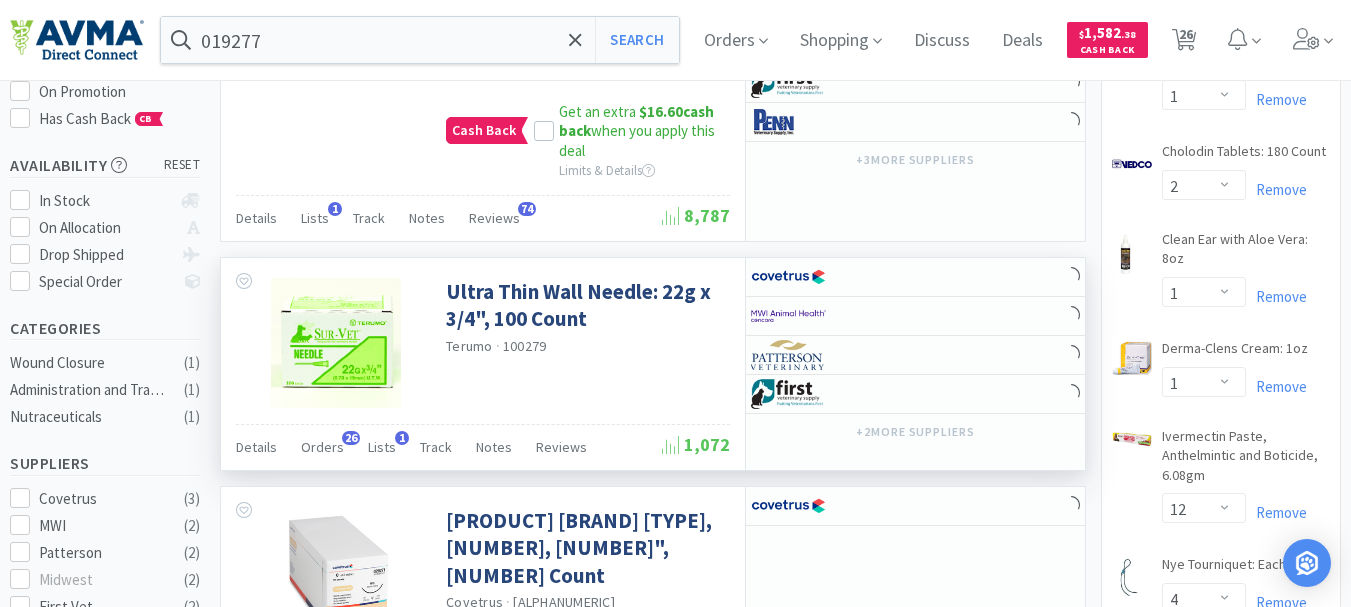 scroll, scrollTop: 300, scrollLeft: 0, axis: vertical 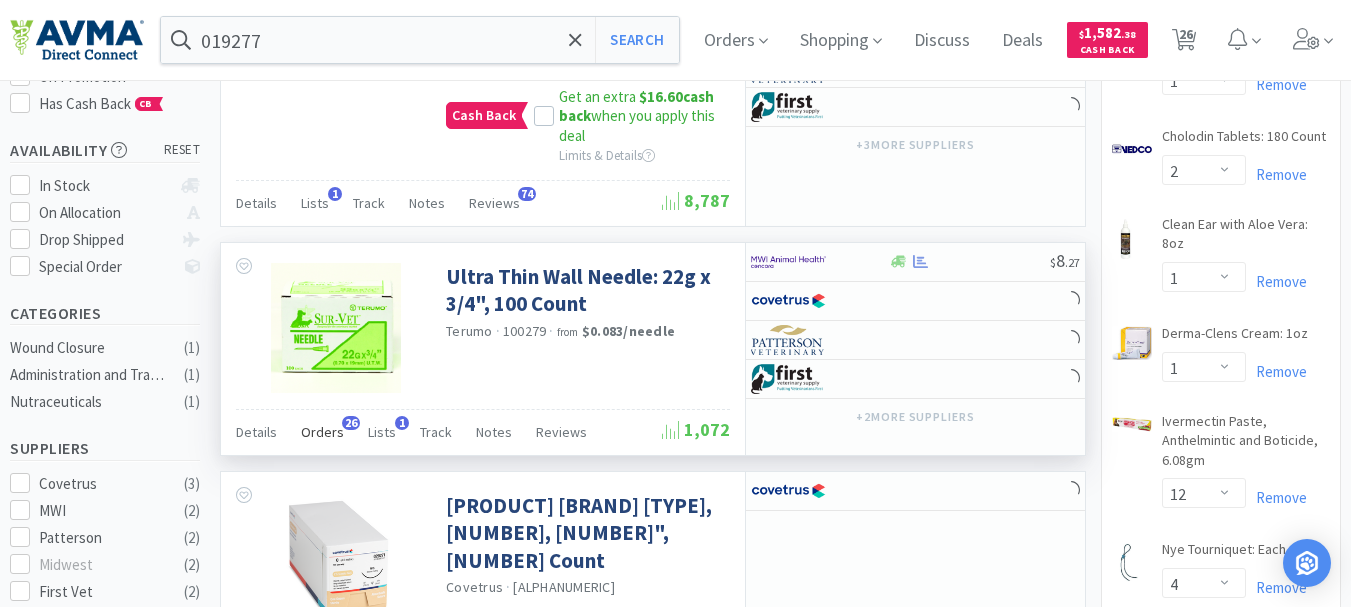 click on "Orders" at bounding box center [322, 432] 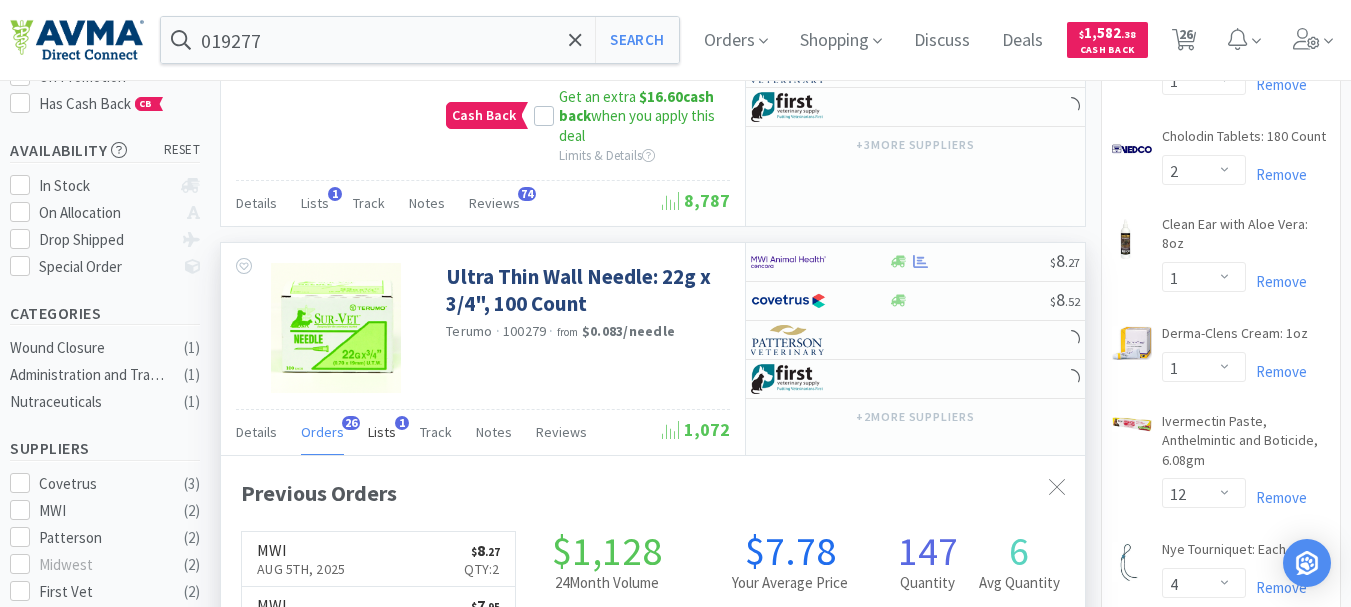 scroll, scrollTop: 999464, scrollLeft: 999136, axis: both 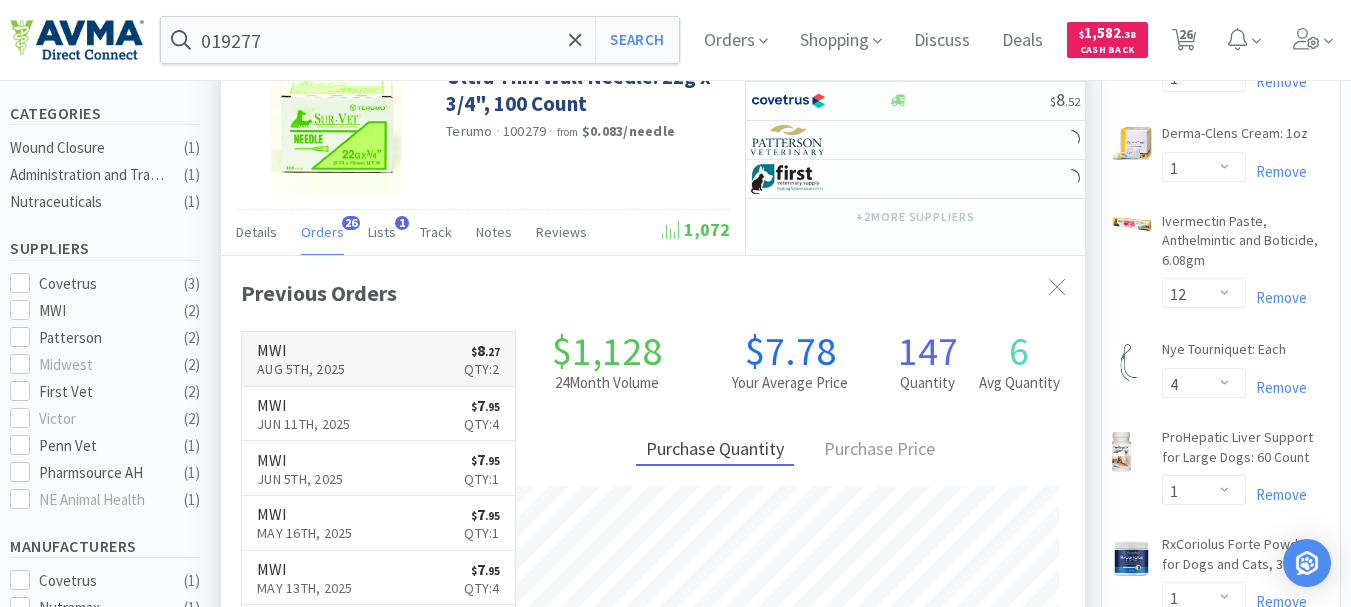 click on "Aug 5th, 2025" at bounding box center (301, 369) 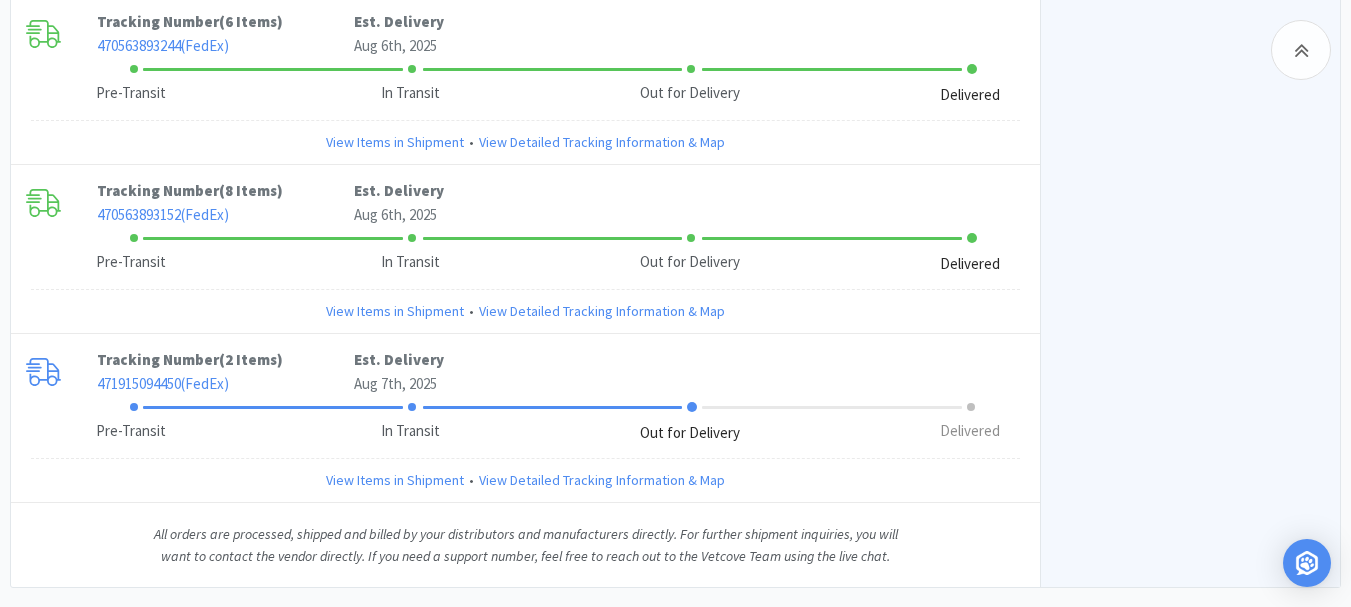 scroll, scrollTop: 4392, scrollLeft: 0, axis: vertical 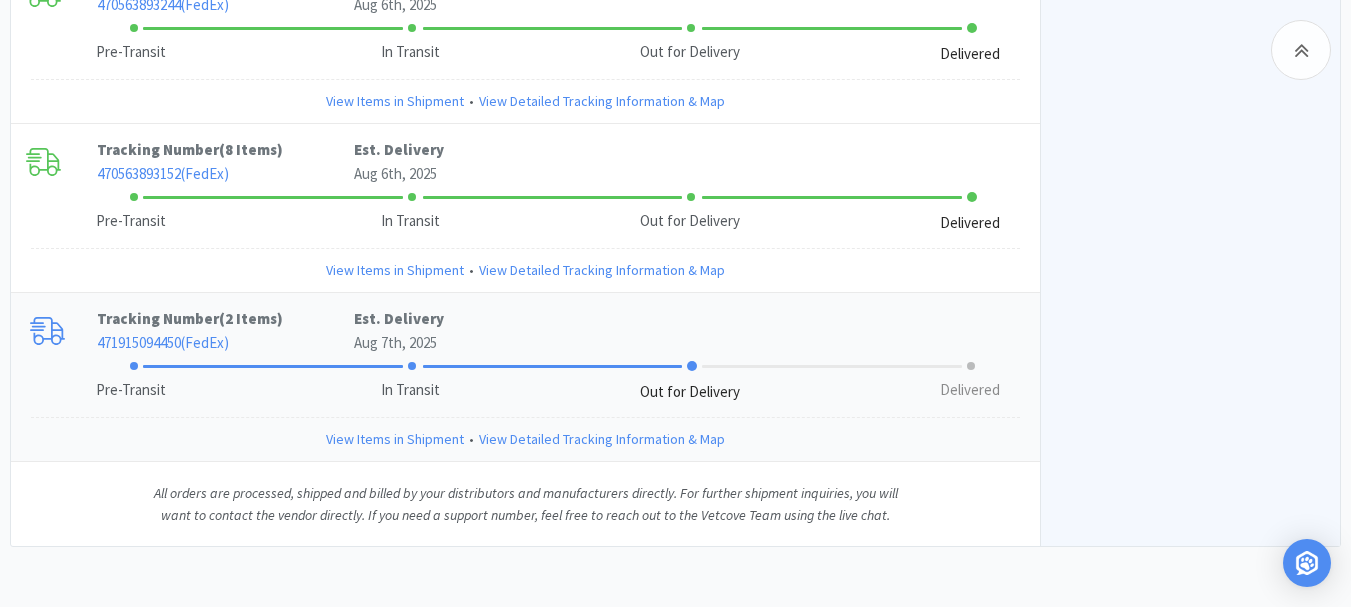 click on "View Items in Shipment" at bounding box center [395, 439] 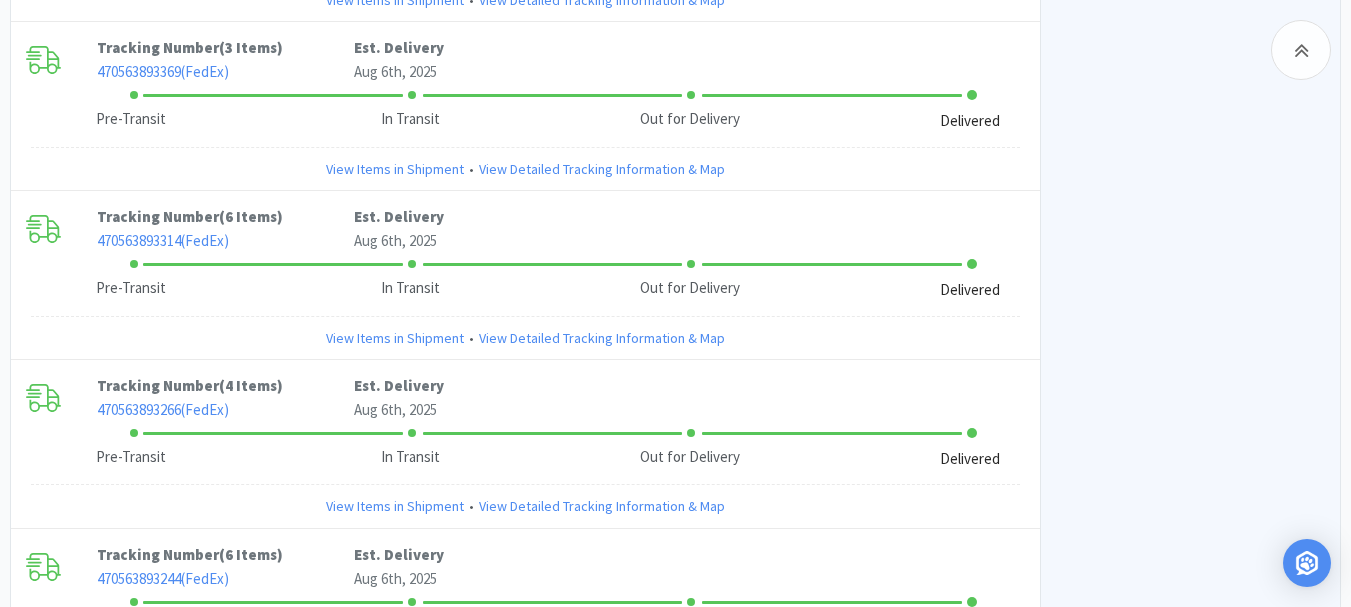 scroll, scrollTop: 3792, scrollLeft: 0, axis: vertical 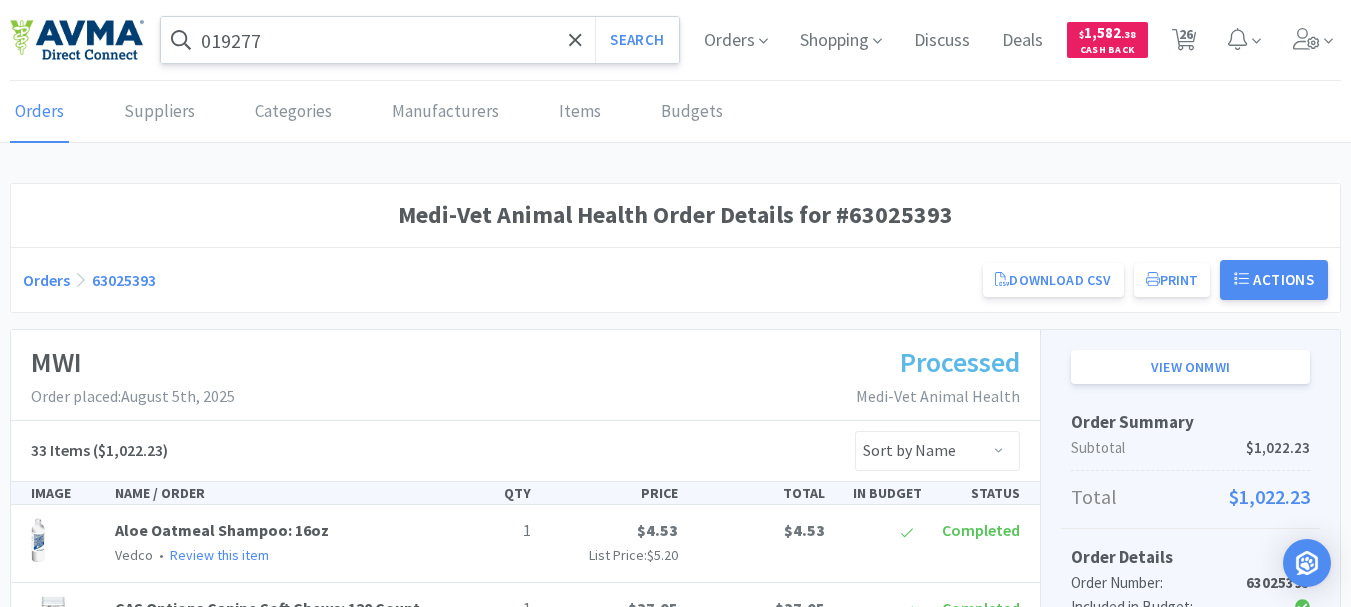 click on "019277" at bounding box center (420, 40) 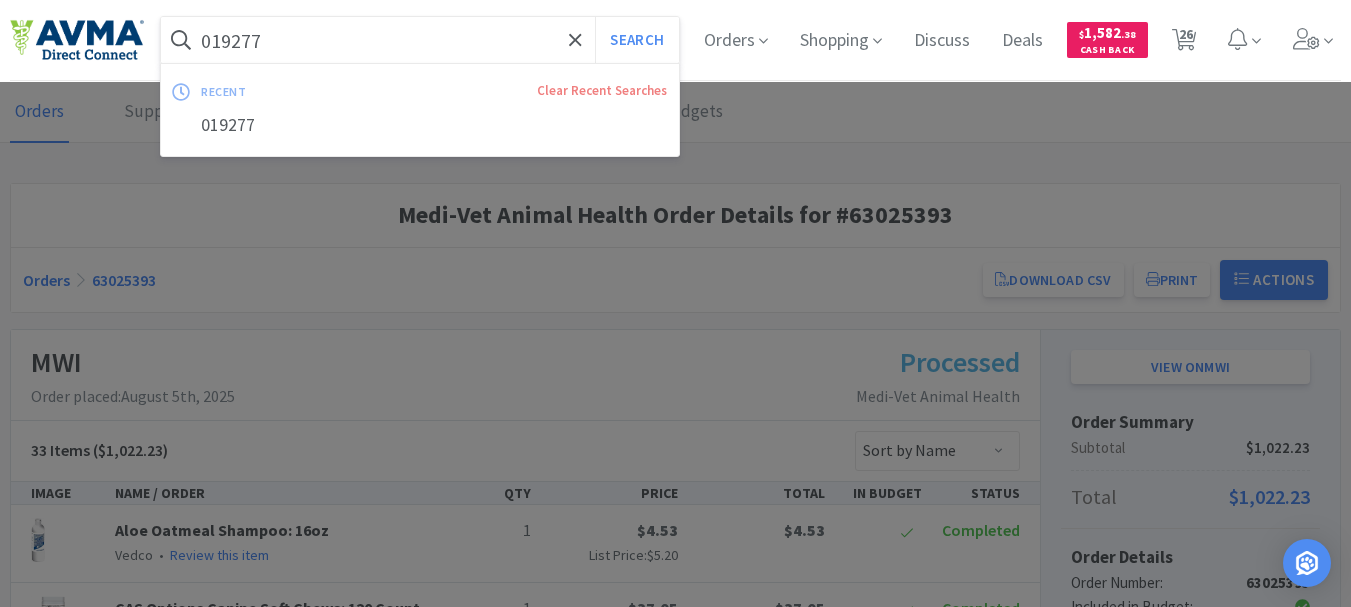 paste on "50123" 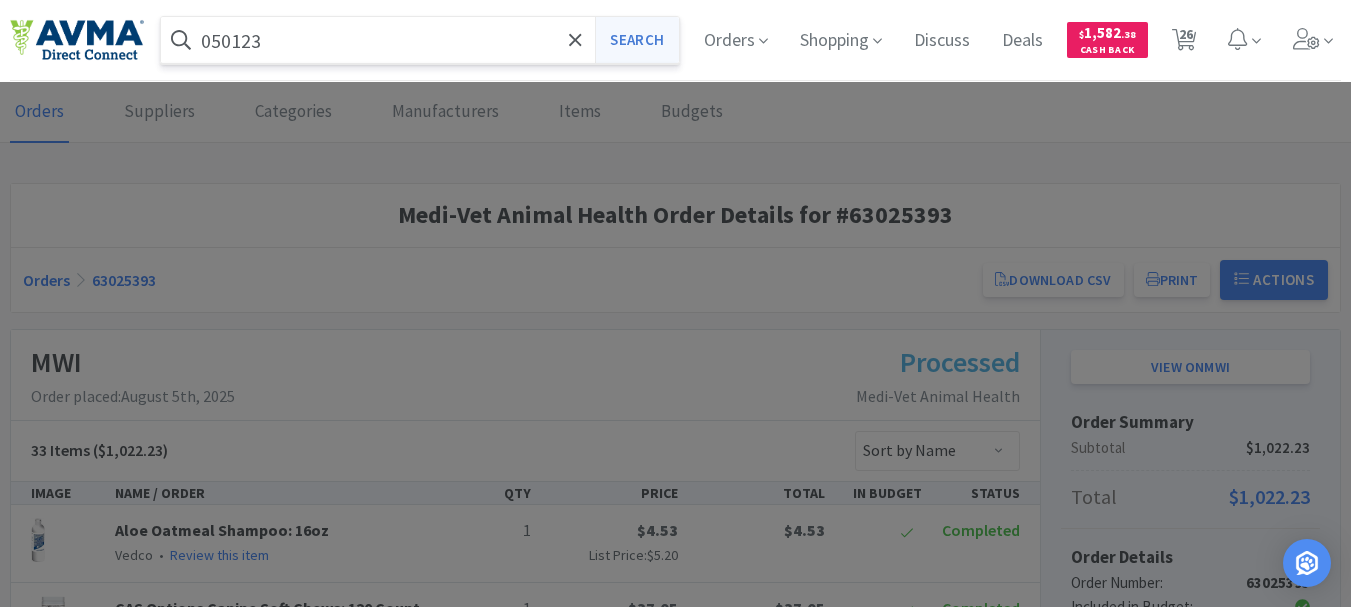 type on "050123" 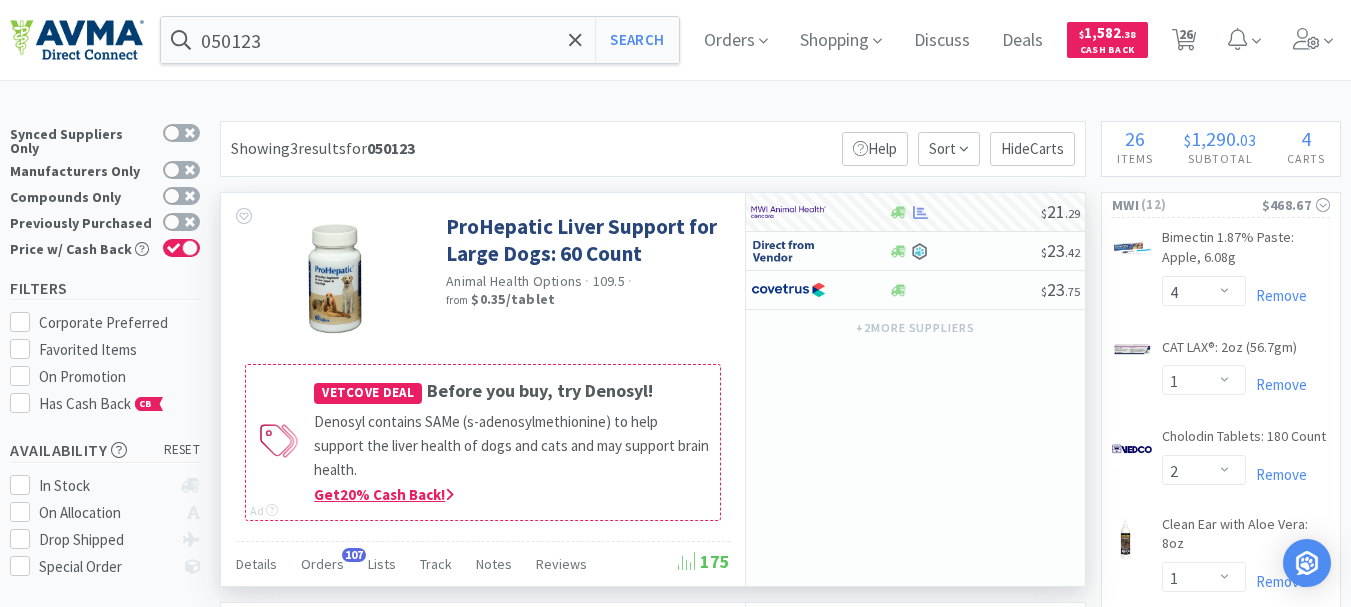 scroll, scrollTop: 100, scrollLeft: 0, axis: vertical 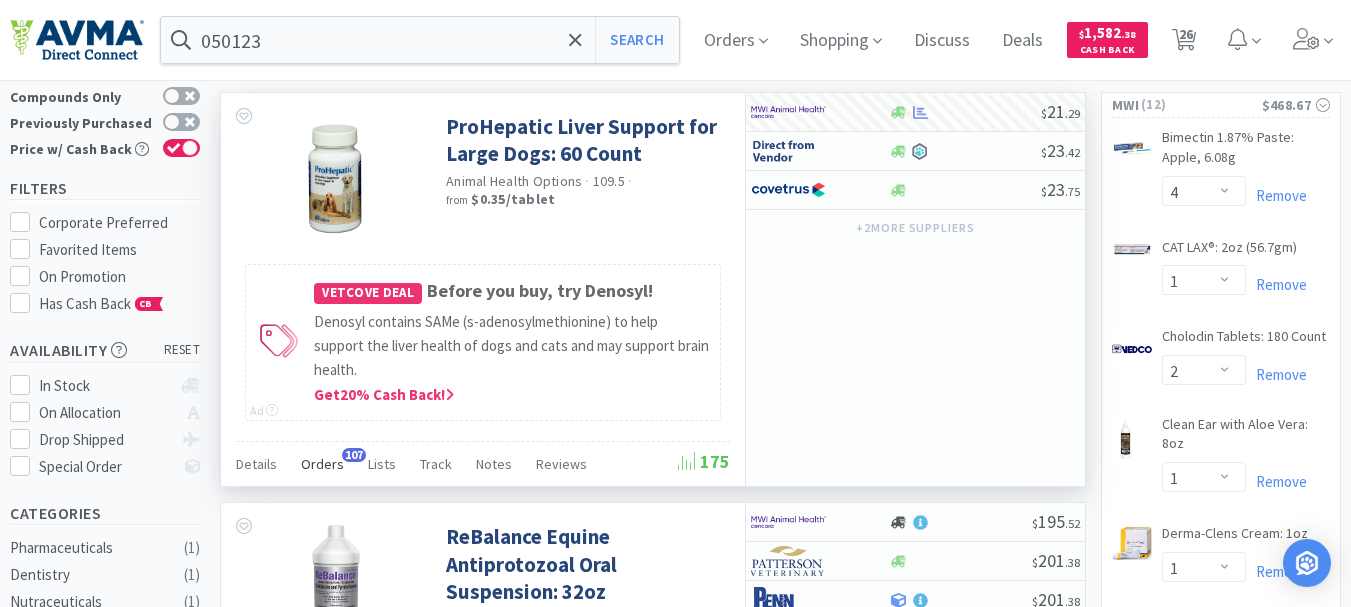 click on "Orders" at bounding box center (322, 464) 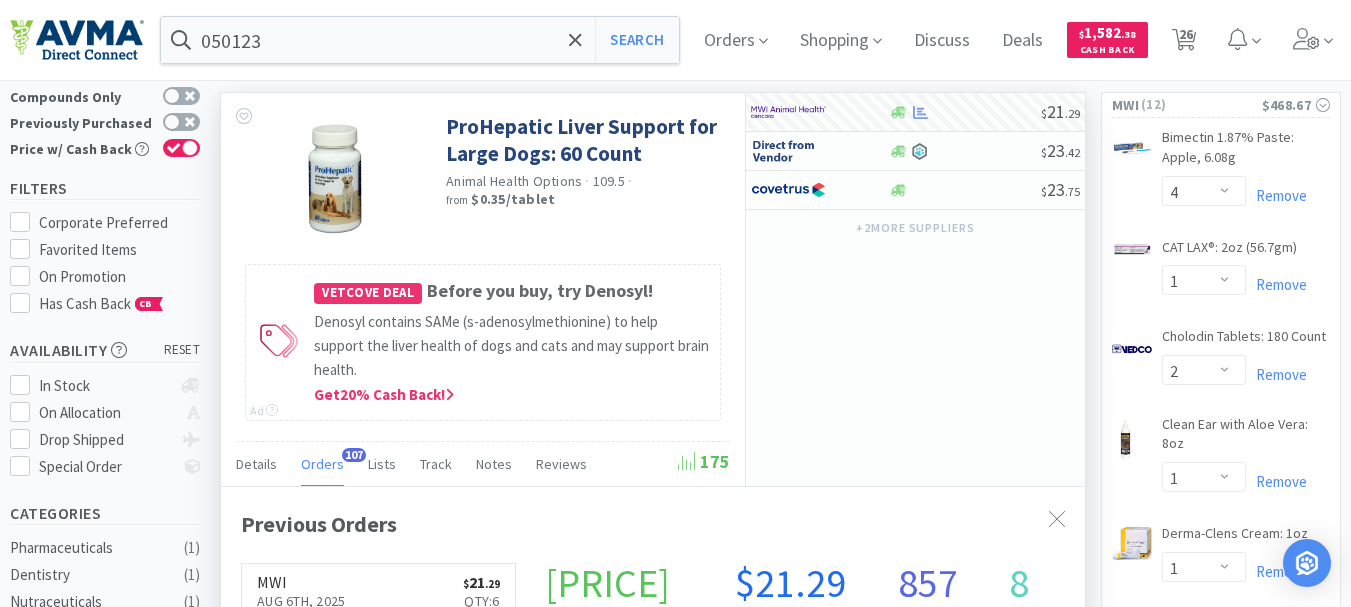 scroll, scrollTop: 999464, scrollLeft: 999136, axis: both 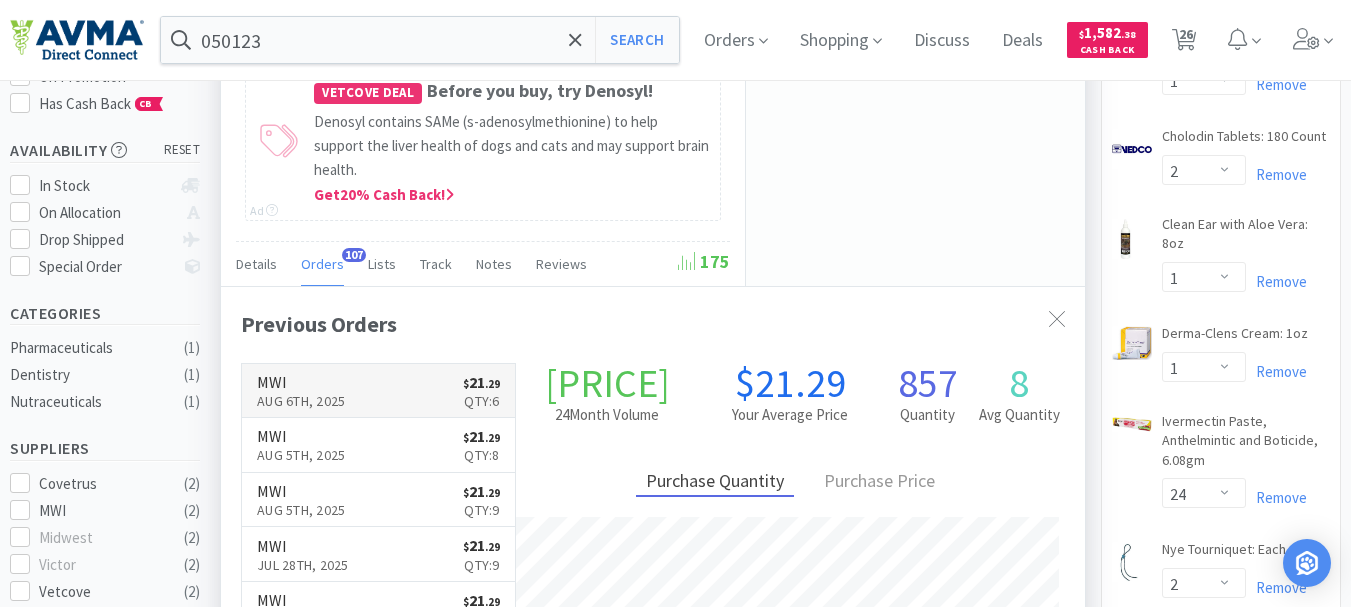 click on "Aug 6th, 2025" at bounding box center (301, 401) 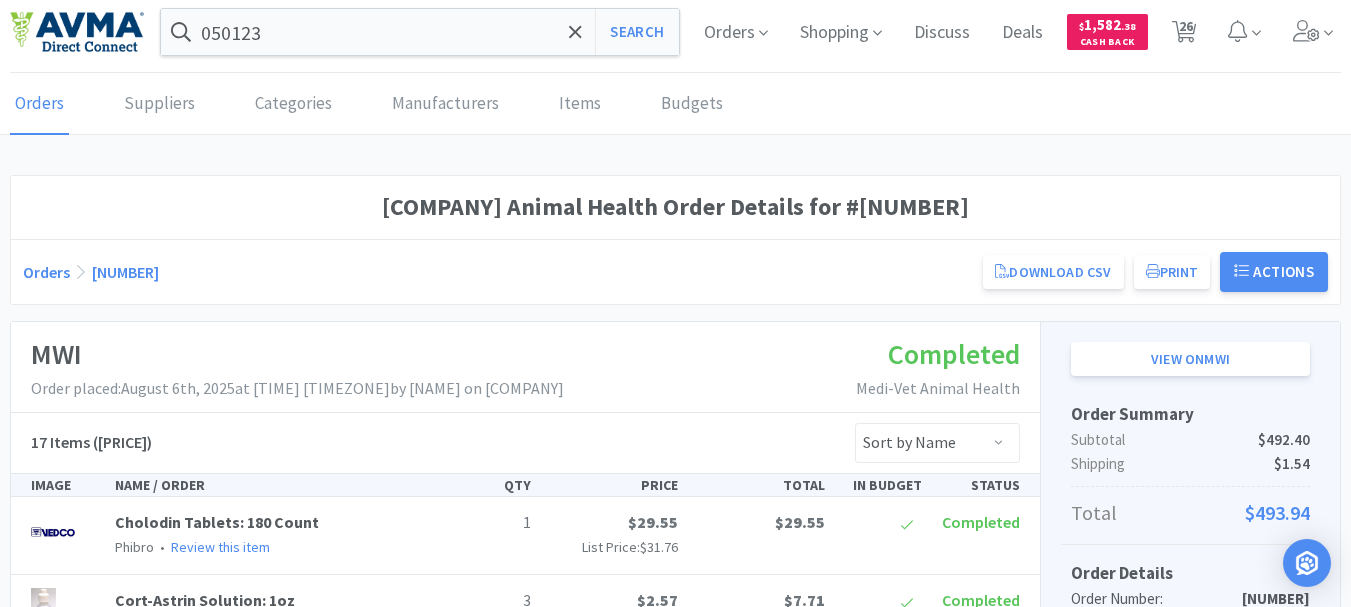 scroll, scrollTop: 0, scrollLeft: 0, axis: both 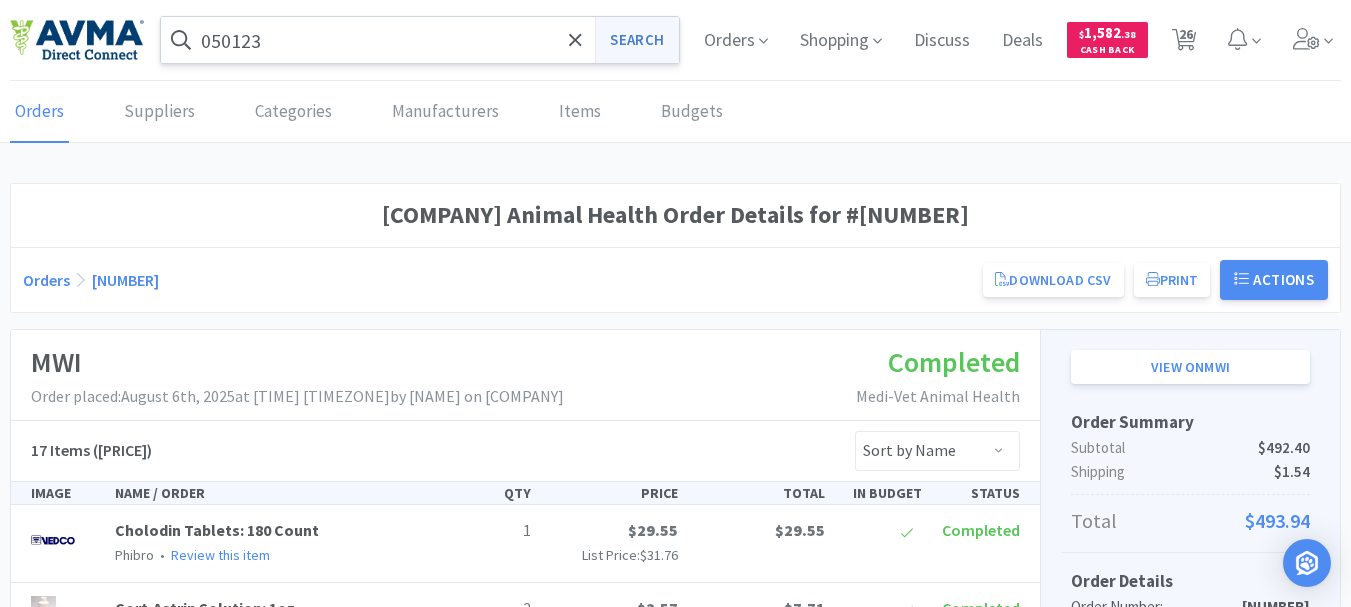 click on "Search" at bounding box center [636, 40] 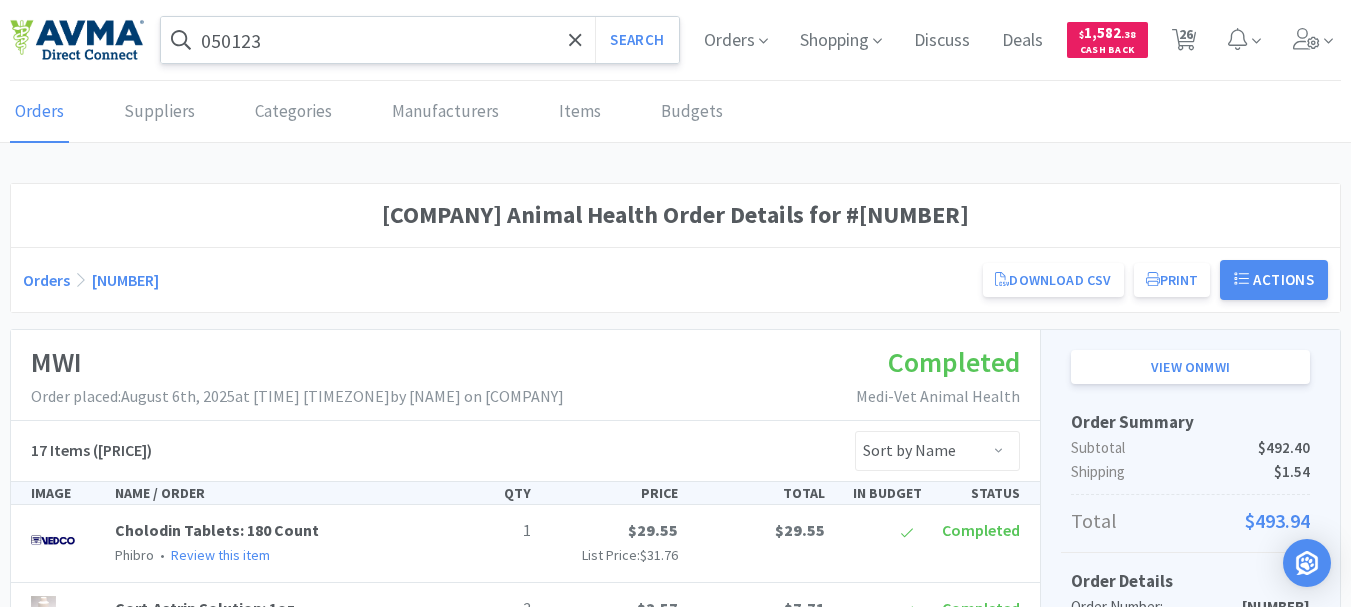 select on "4" 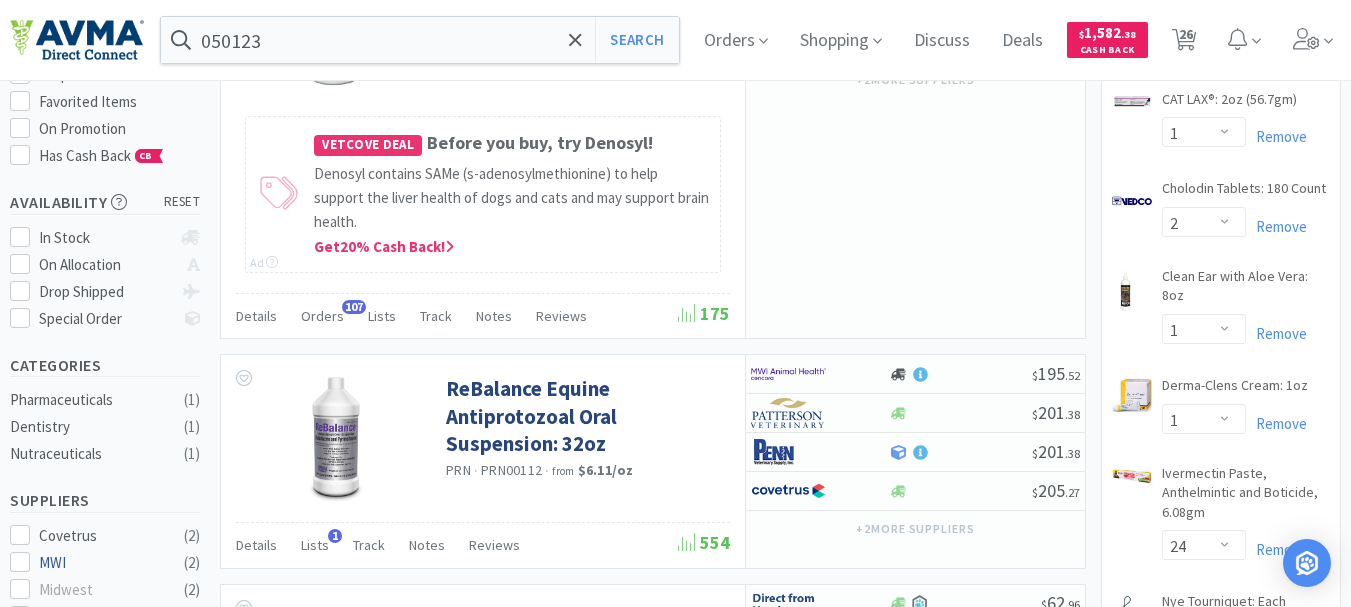 scroll, scrollTop: 0, scrollLeft: 0, axis: both 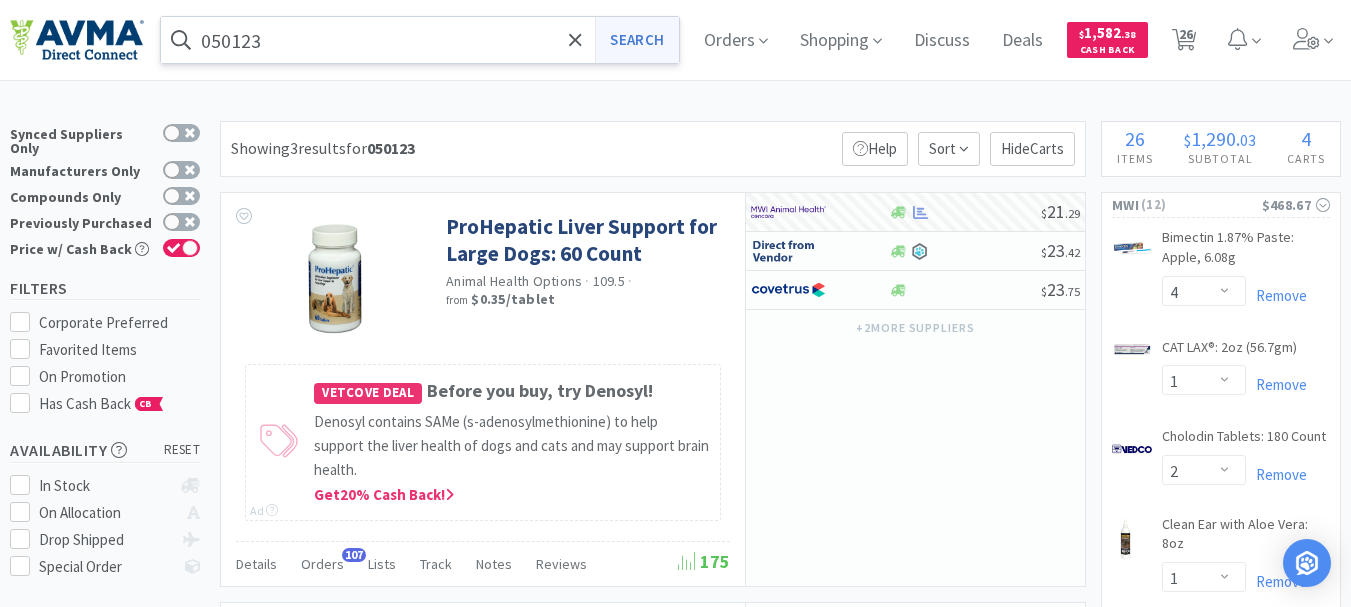 click on "Search" at bounding box center [636, 40] 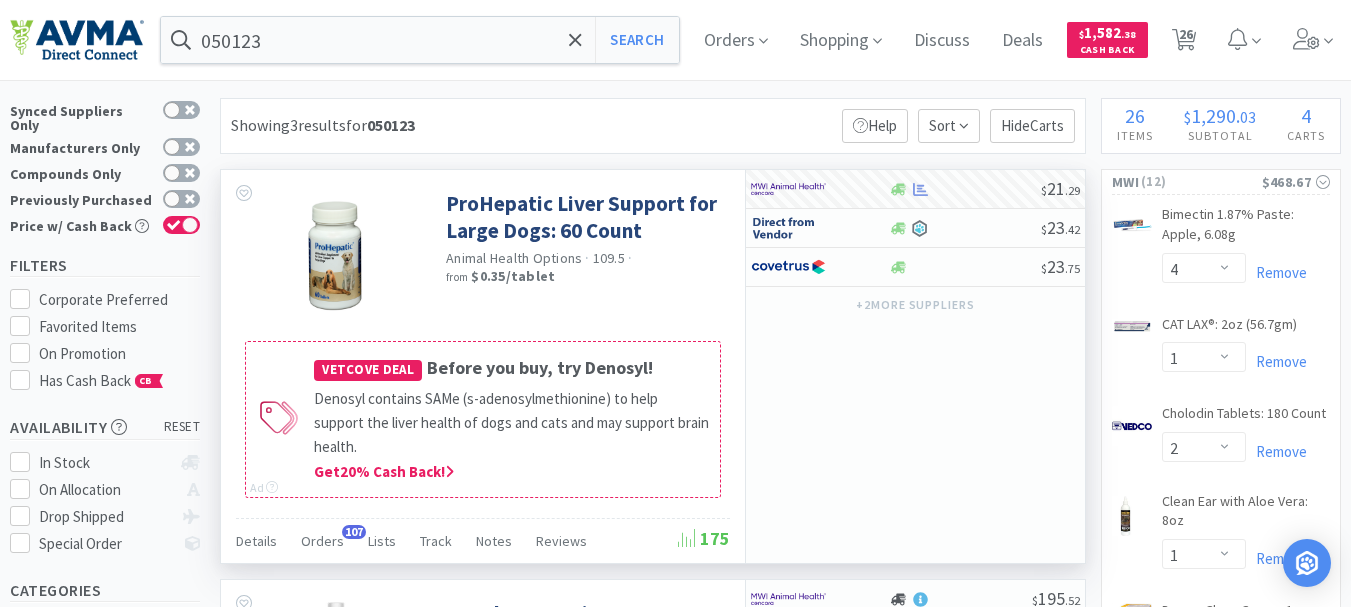 scroll, scrollTop: 100, scrollLeft: 0, axis: vertical 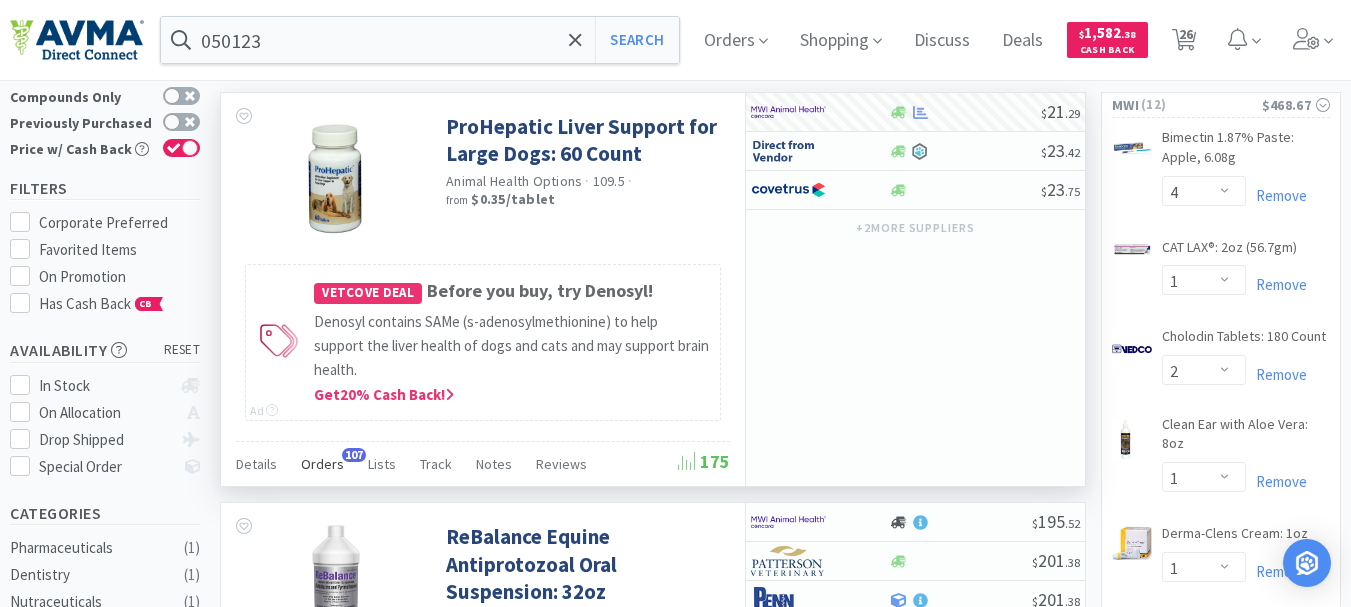 click on "Orders" at bounding box center (322, 464) 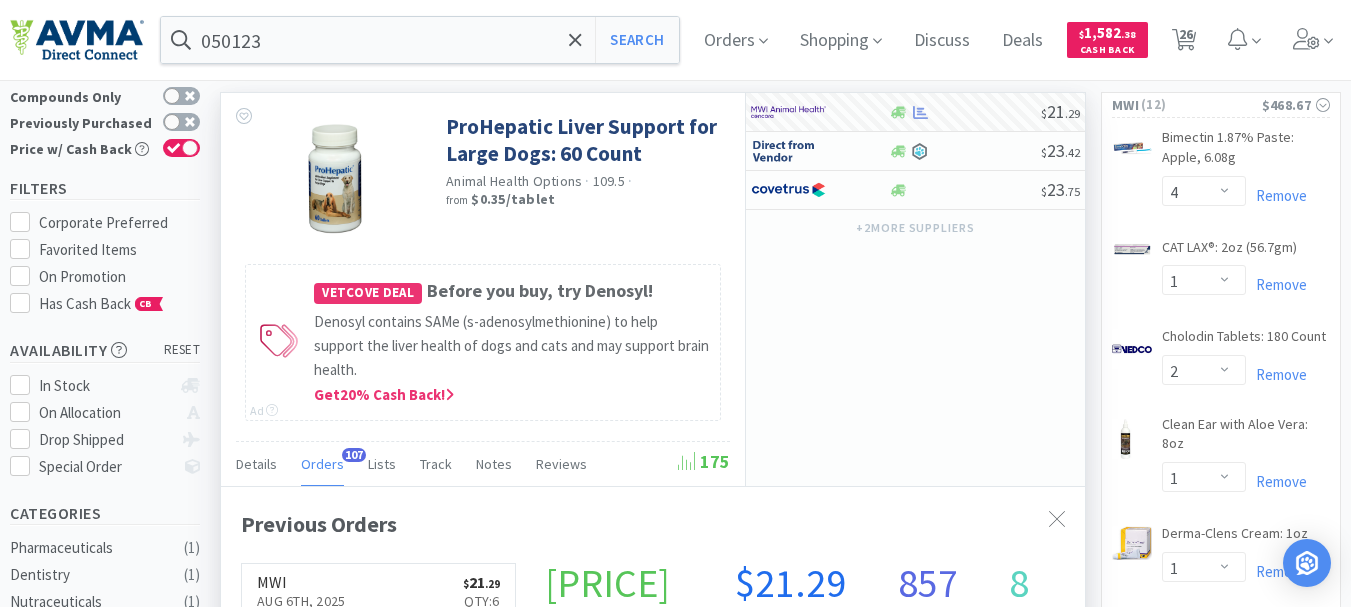 scroll, scrollTop: 999464, scrollLeft: 999136, axis: both 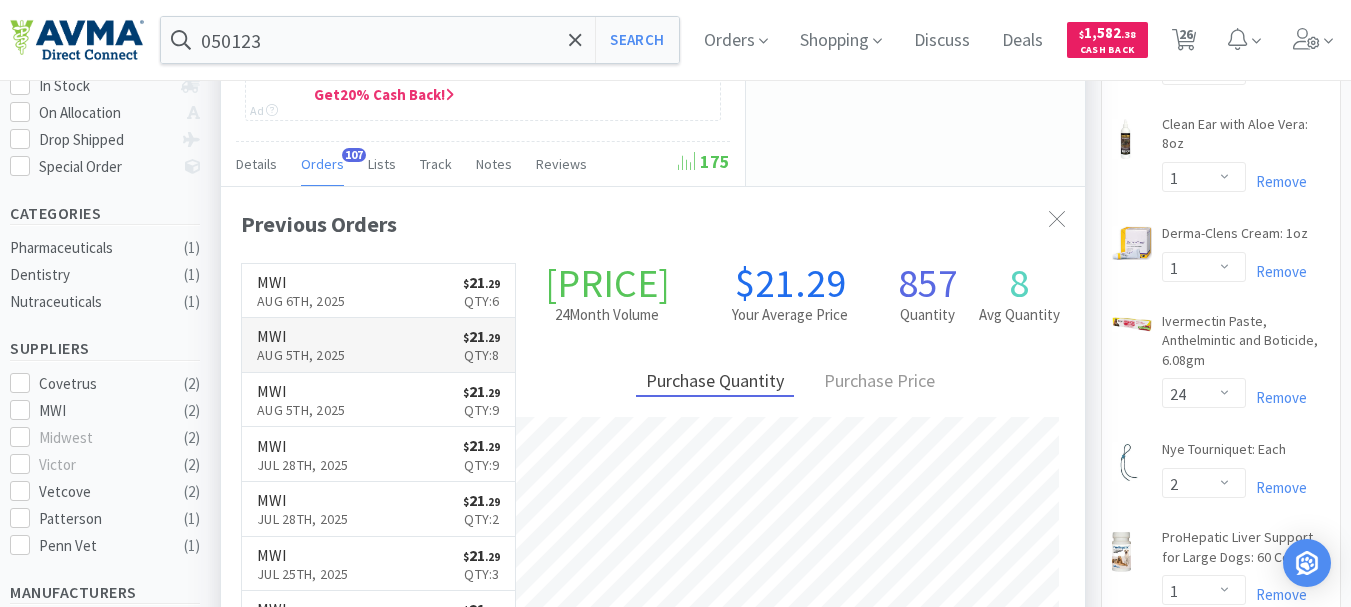 click on "Aug 5th, 2025" at bounding box center (301, 355) 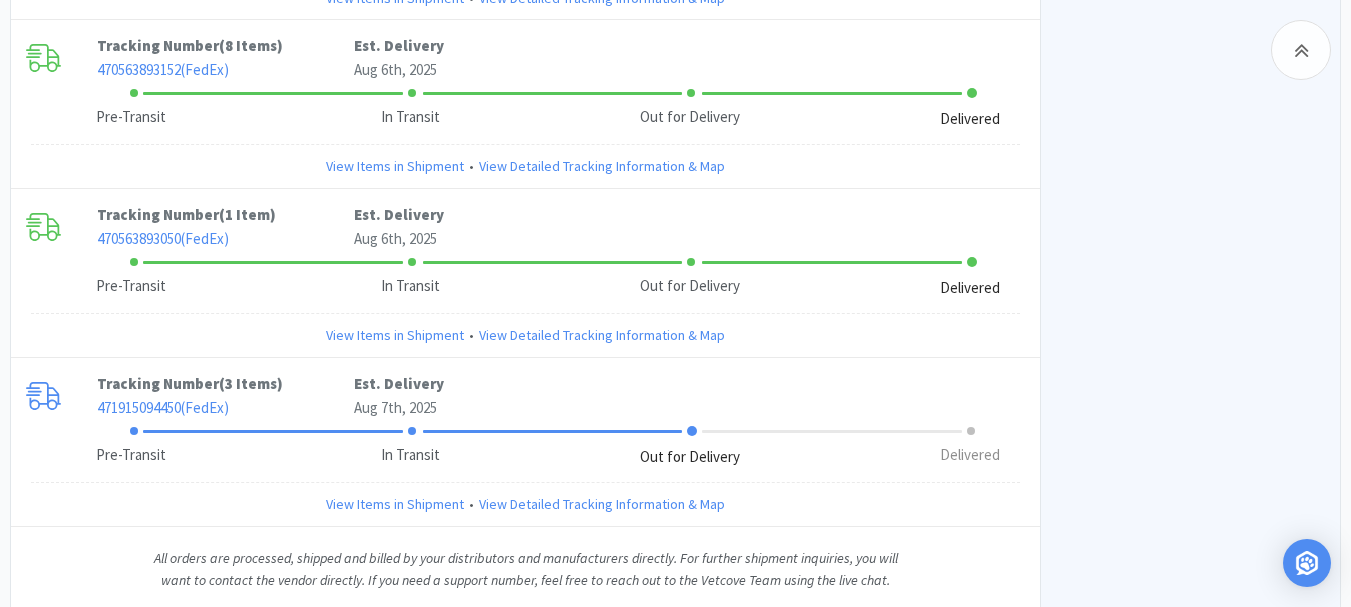 scroll, scrollTop: 7408, scrollLeft: 0, axis: vertical 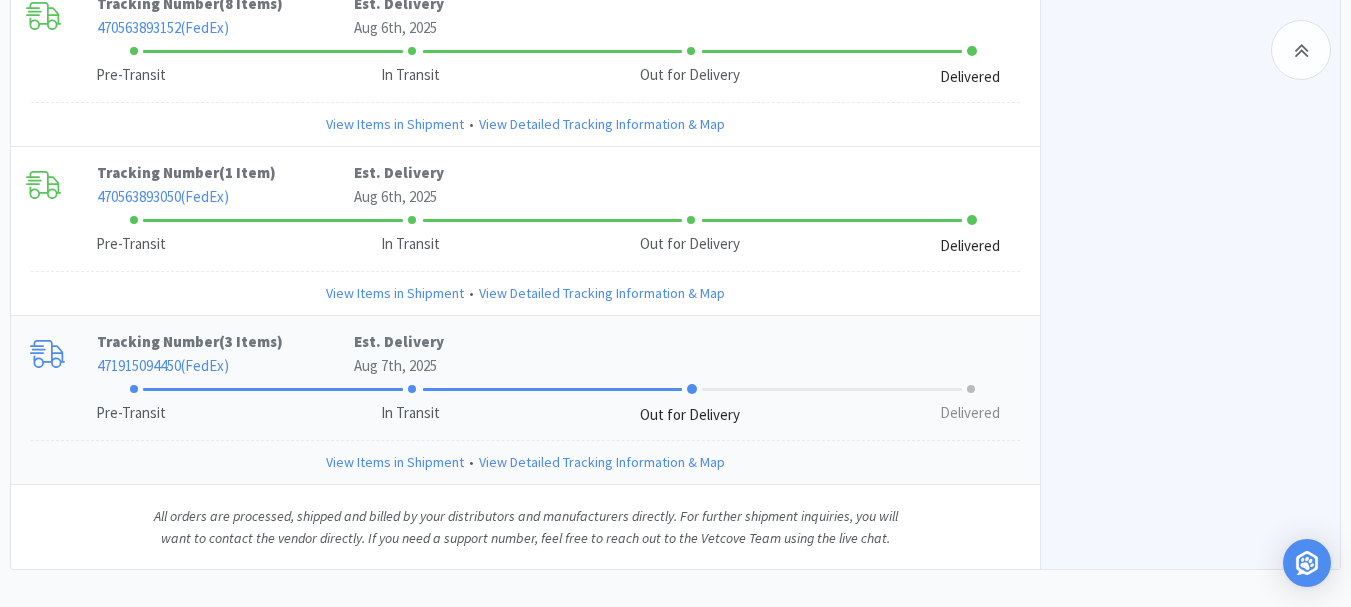 click on "View Items in Shipment" at bounding box center (395, 462) 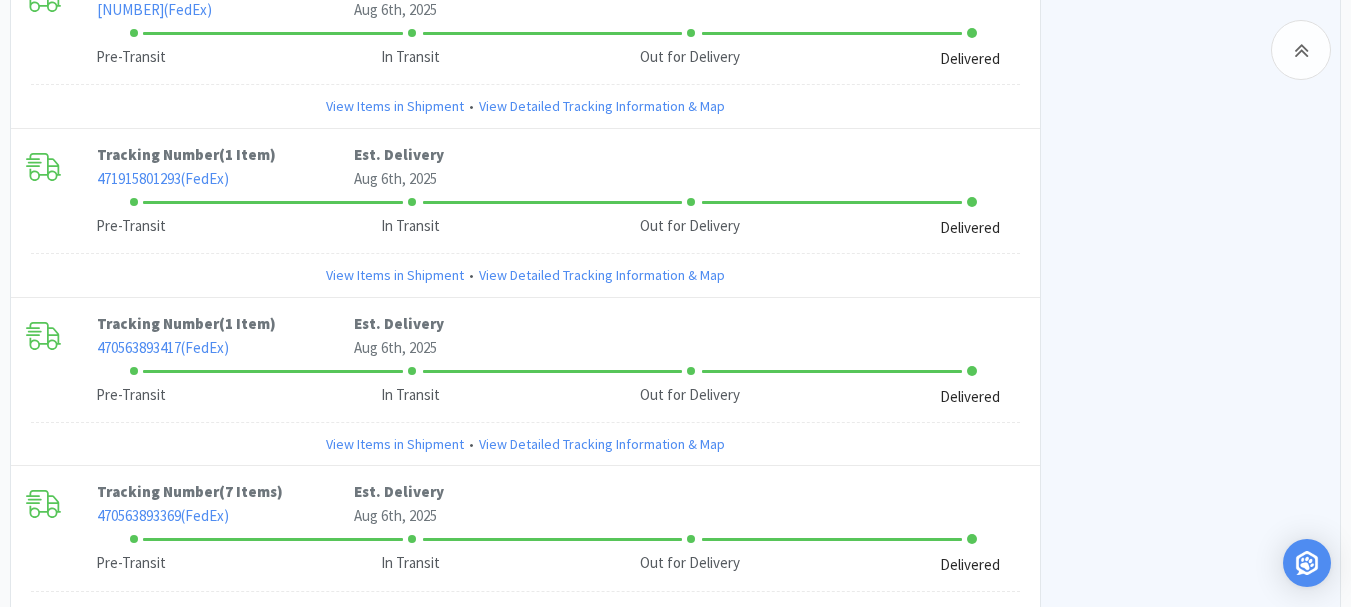 scroll, scrollTop: 6208, scrollLeft: 0, axis: vertical 